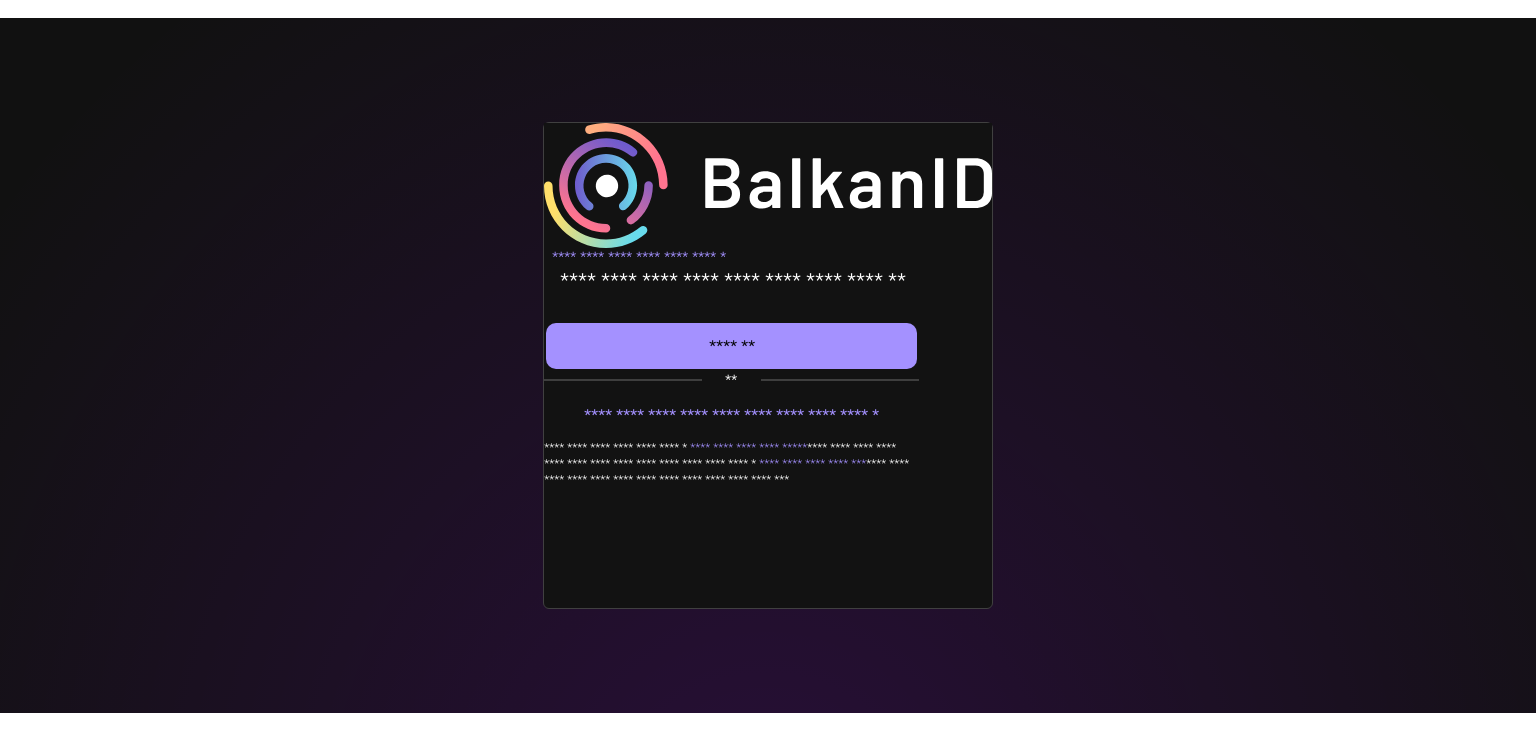 scroll, scrollTop: 0, scrollLeft: 0, axis: both 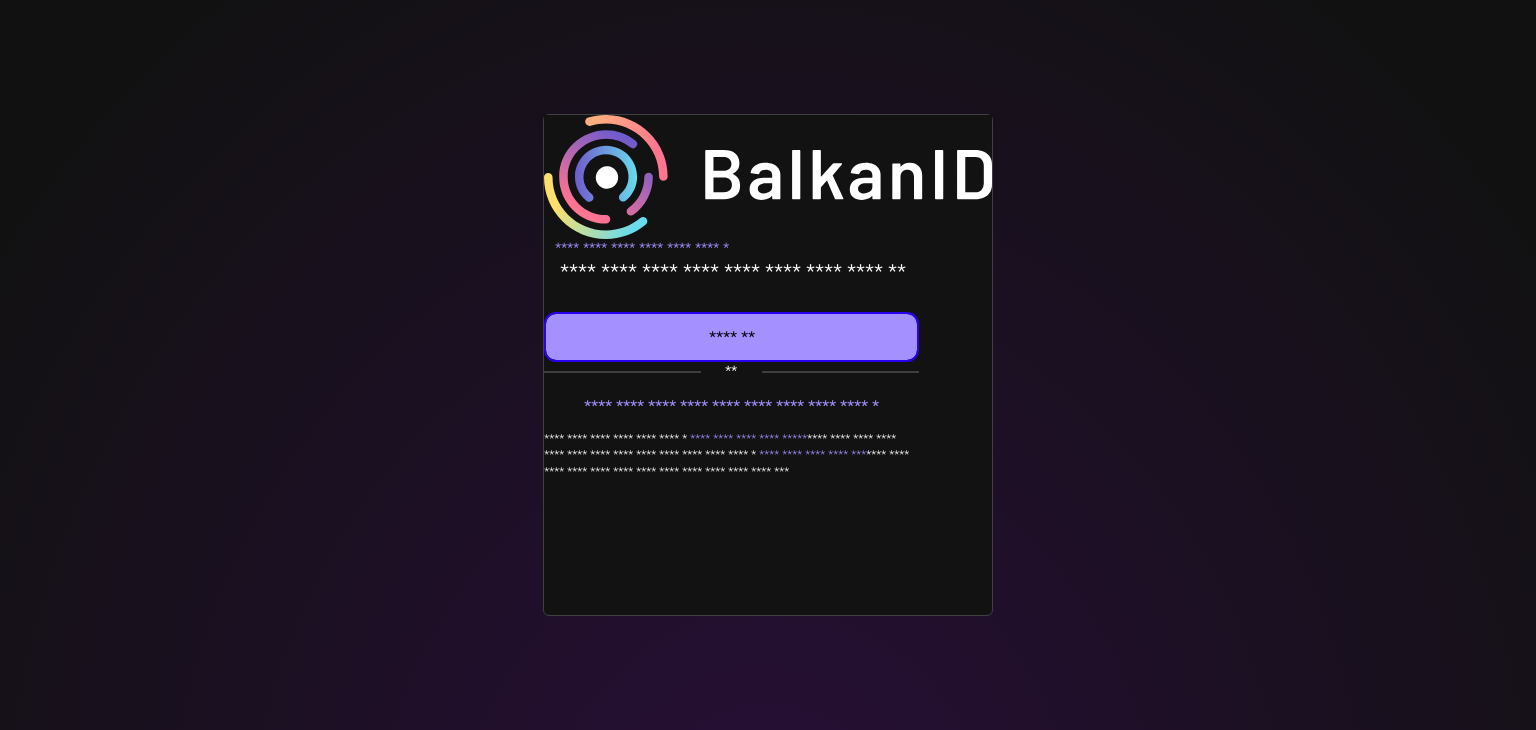 click at bounding box center (731, 337) 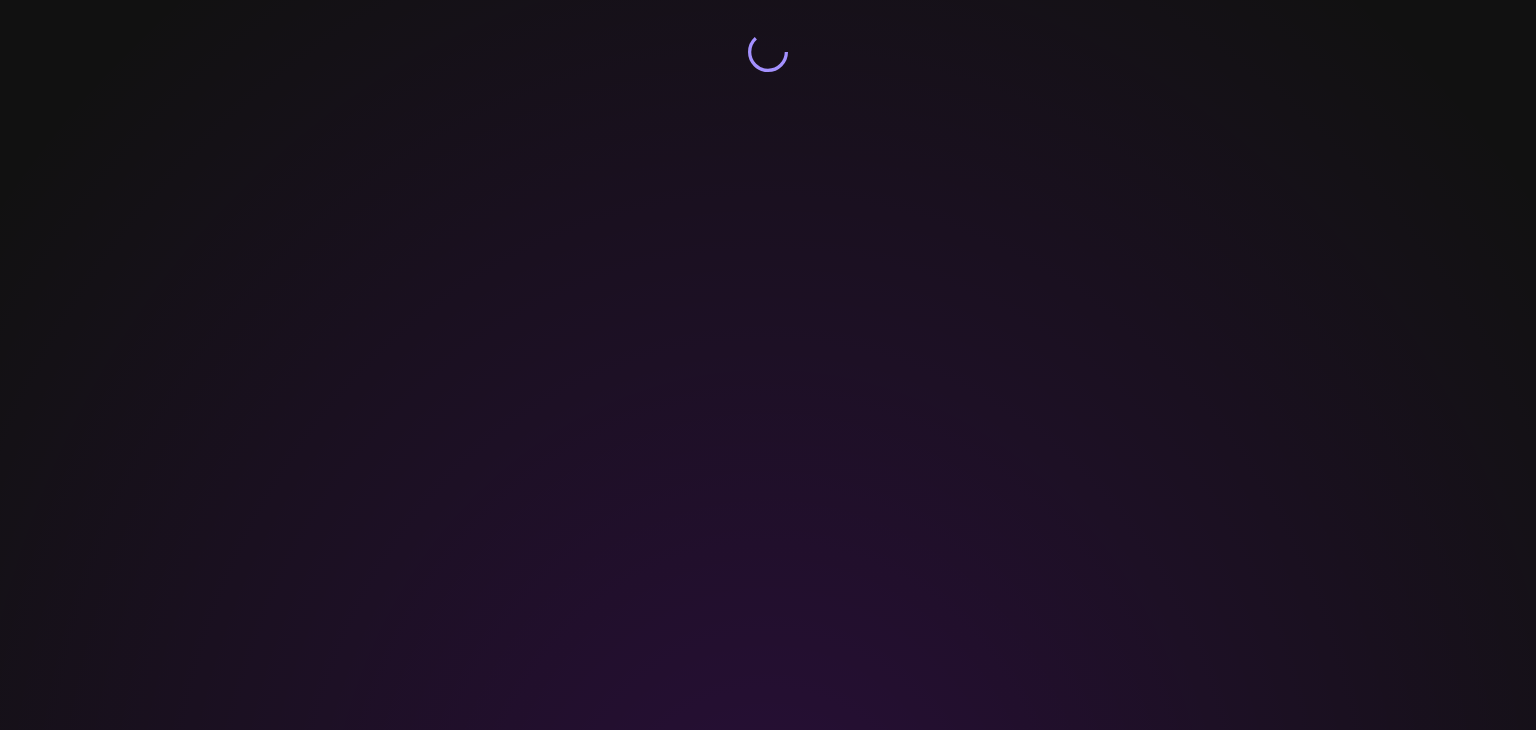 scroll, scrollTop: 0, scrollLeft: 0, axis: both 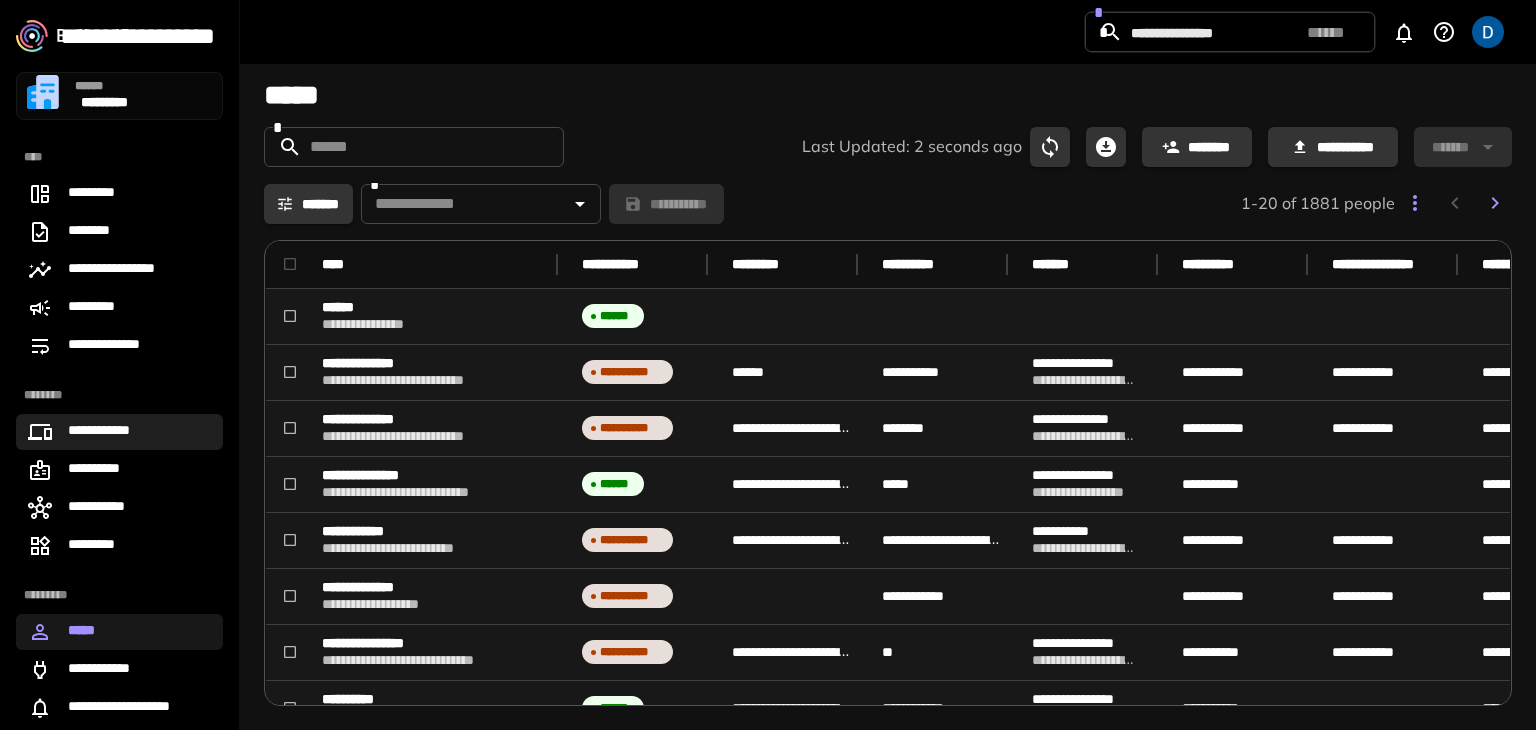 click on "**********" at bounding box center (107, 432) 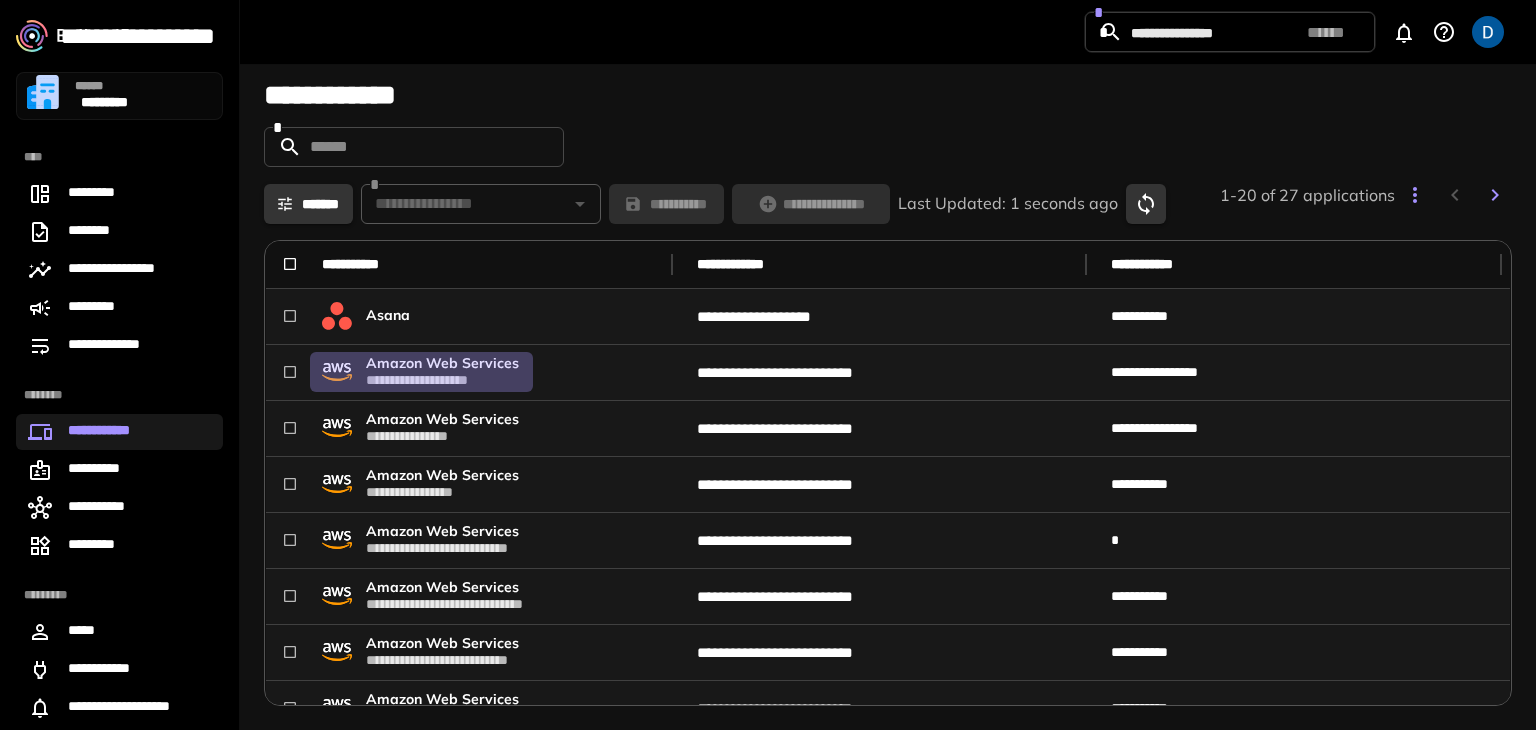 click on "**********" at bounding box center [443, 380] 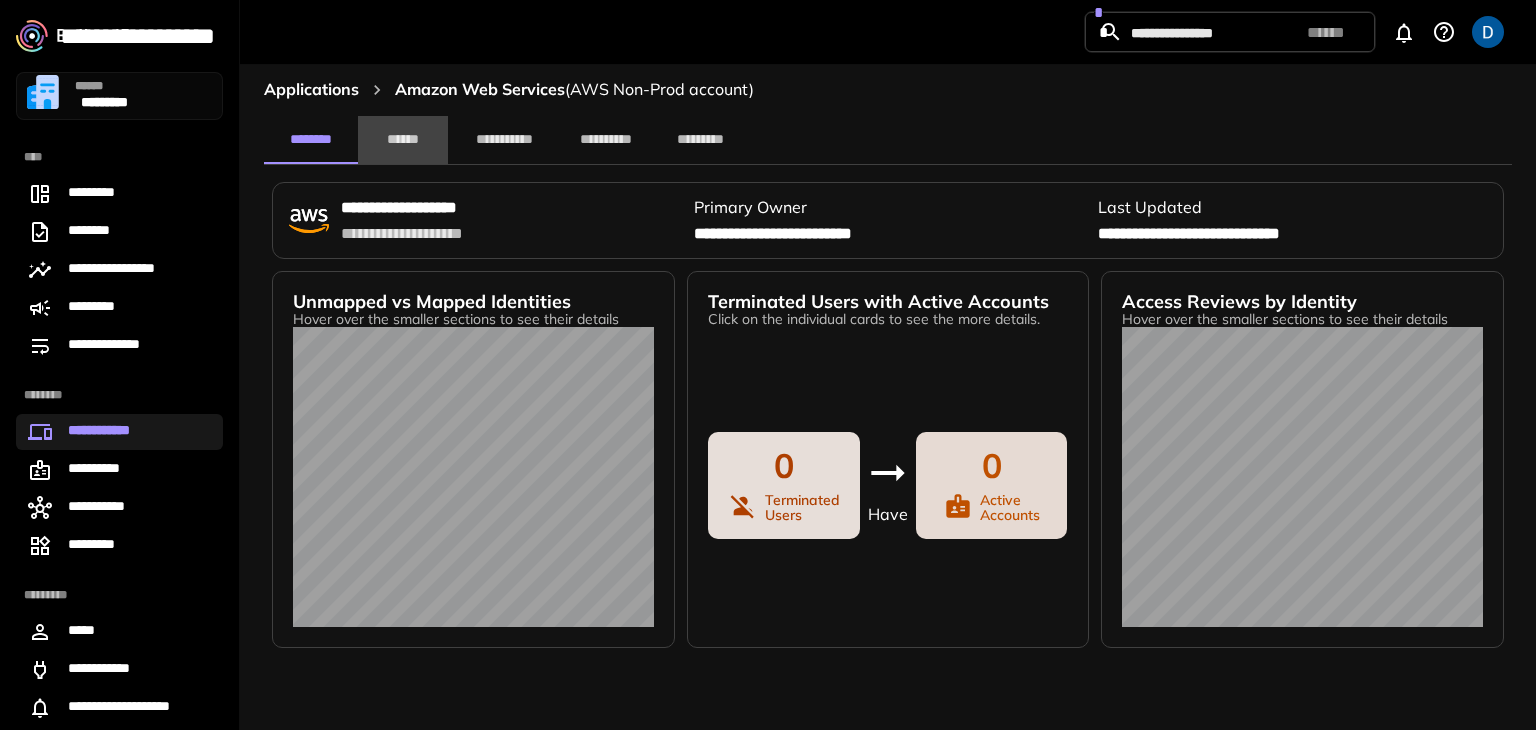 click on "******" at bounding box center [403, 140] 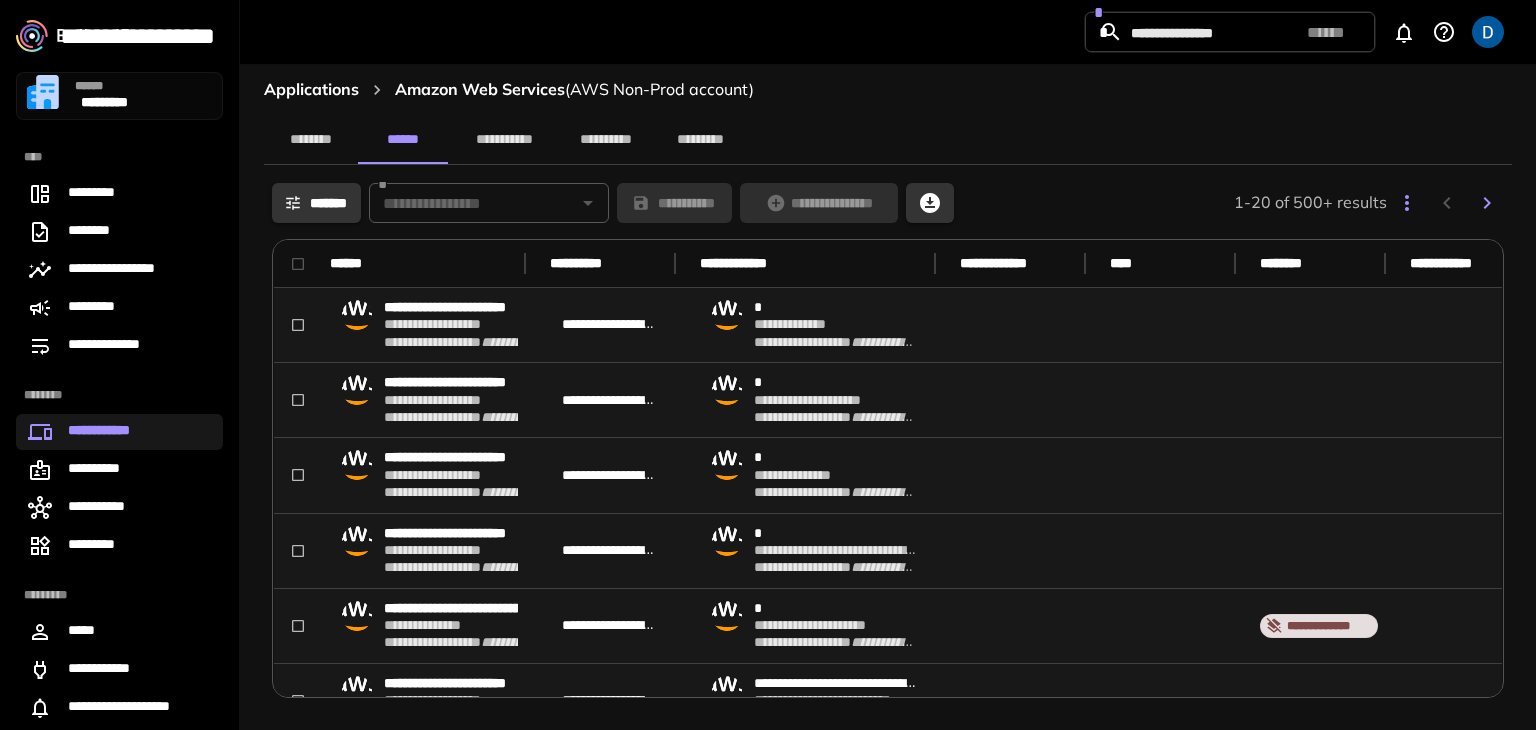 click on "**********" at bounding box center (888, 140) 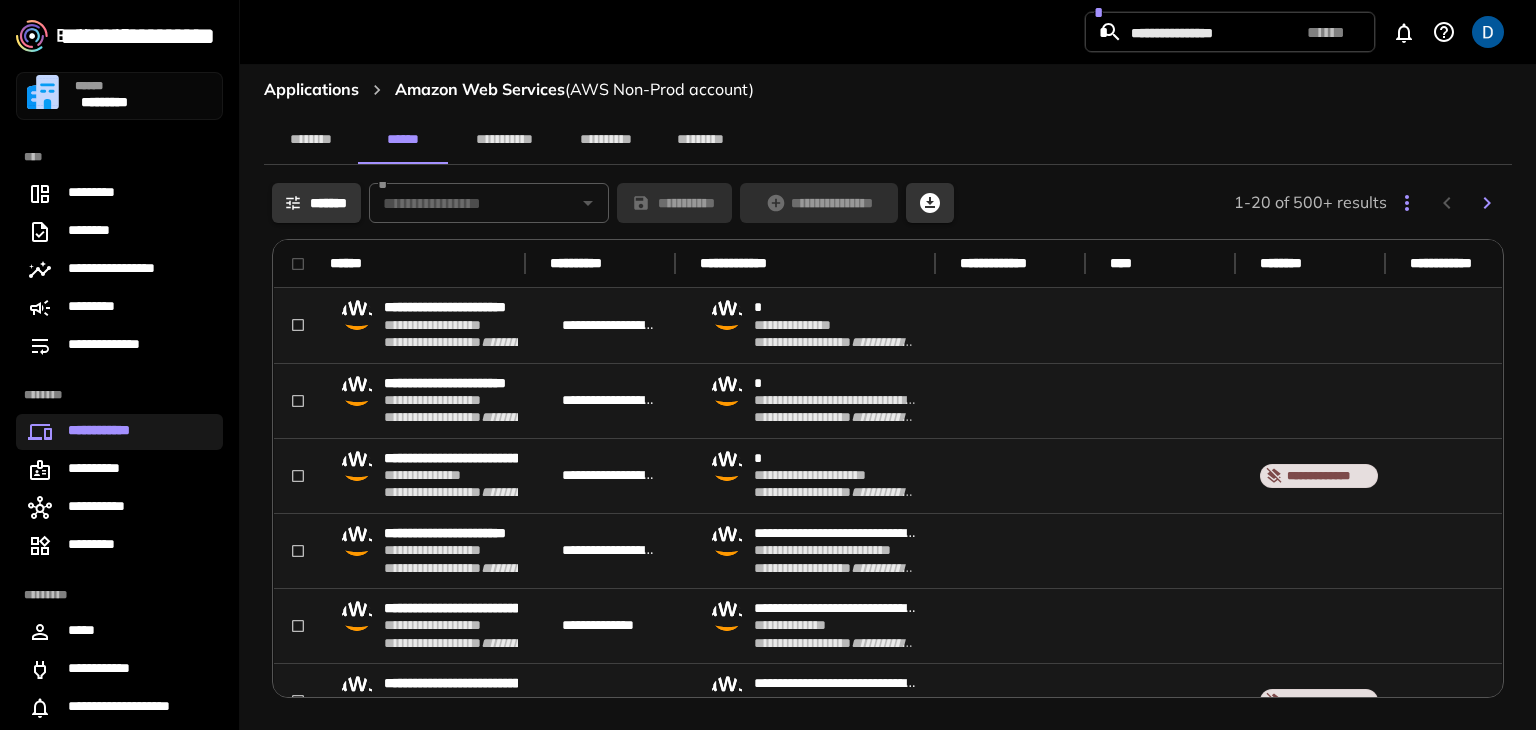 scroll, scrollTop: 0, scrollLeft: 0, axis: both 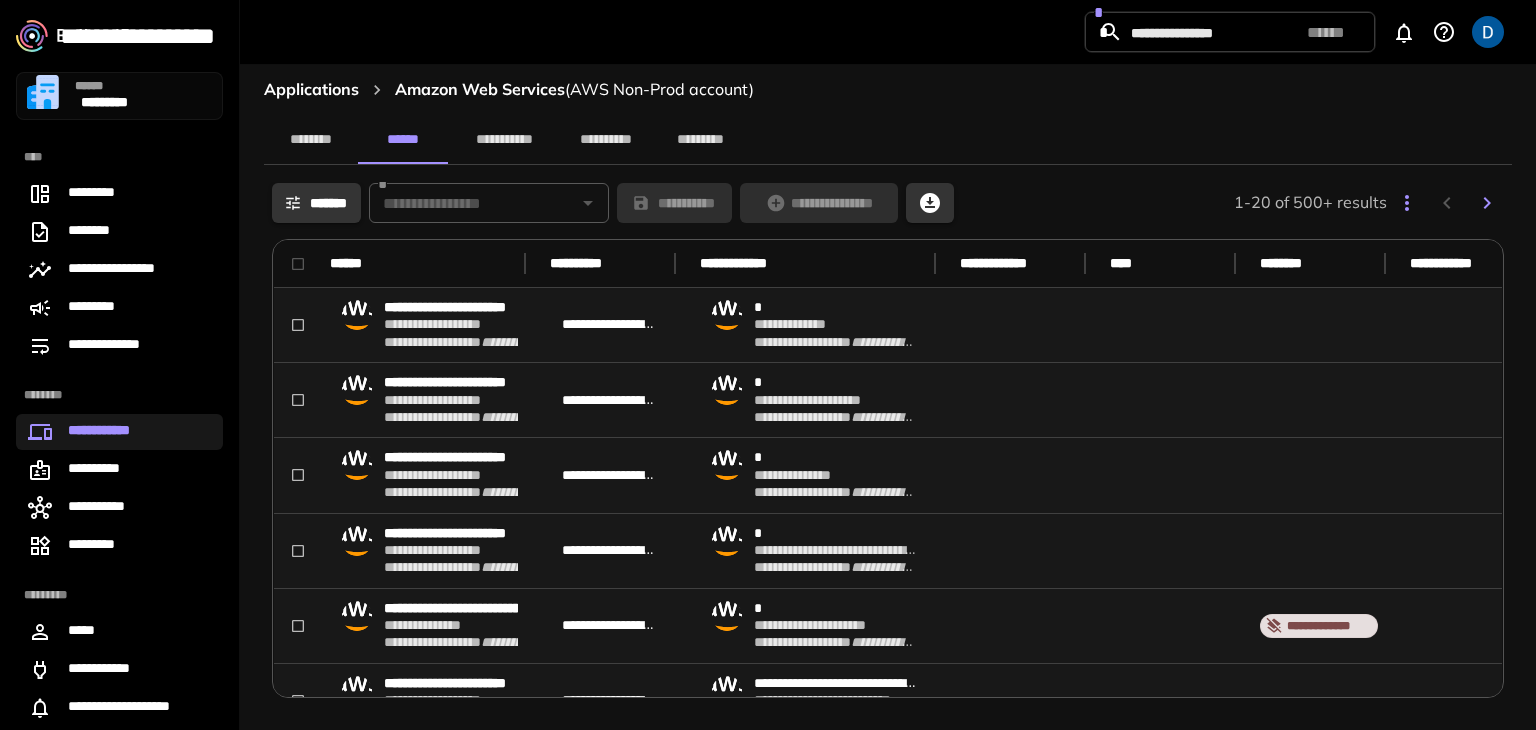 click on "applications" at bounding box center (311, 90) 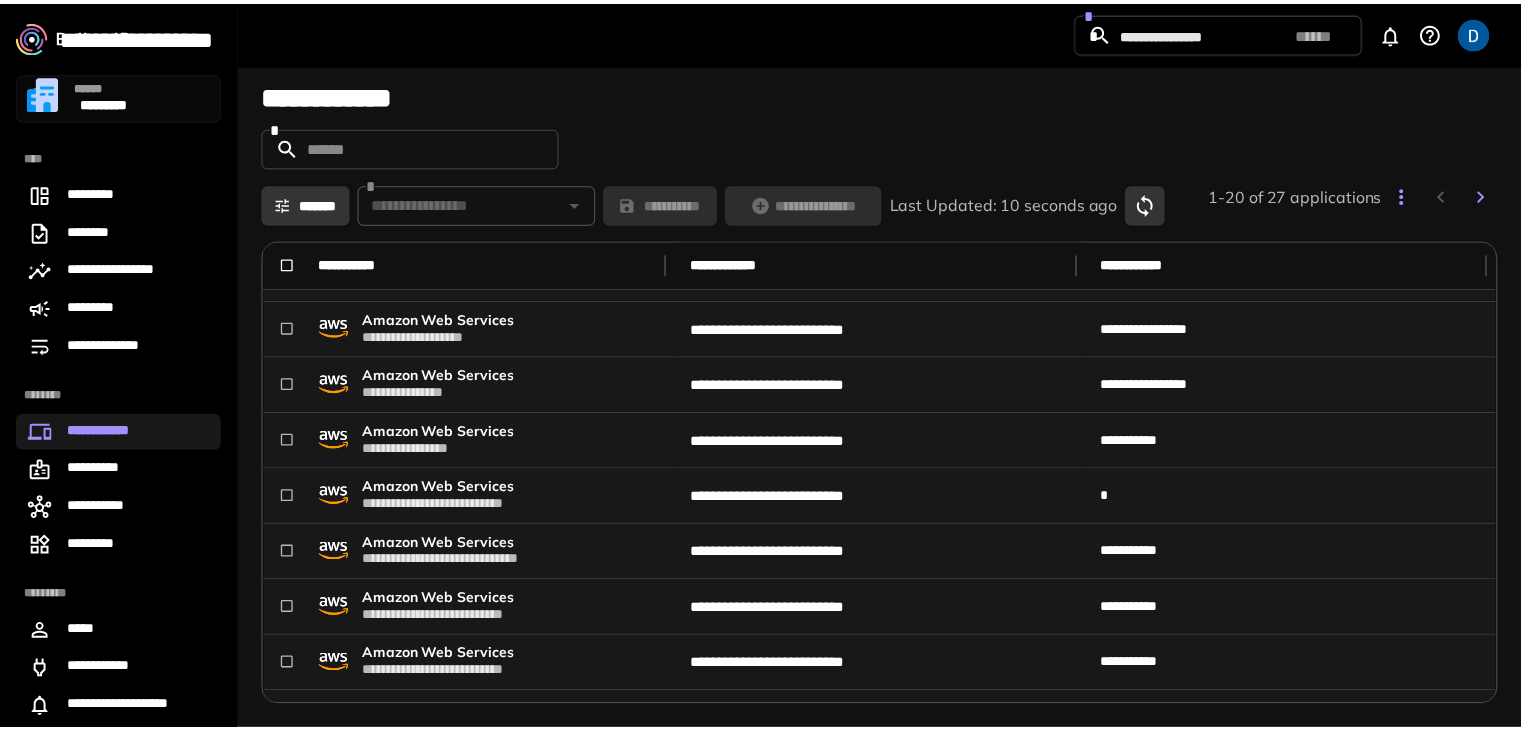 scroll, scrollTop: 144, scrollLeft: 0, axis: vertical 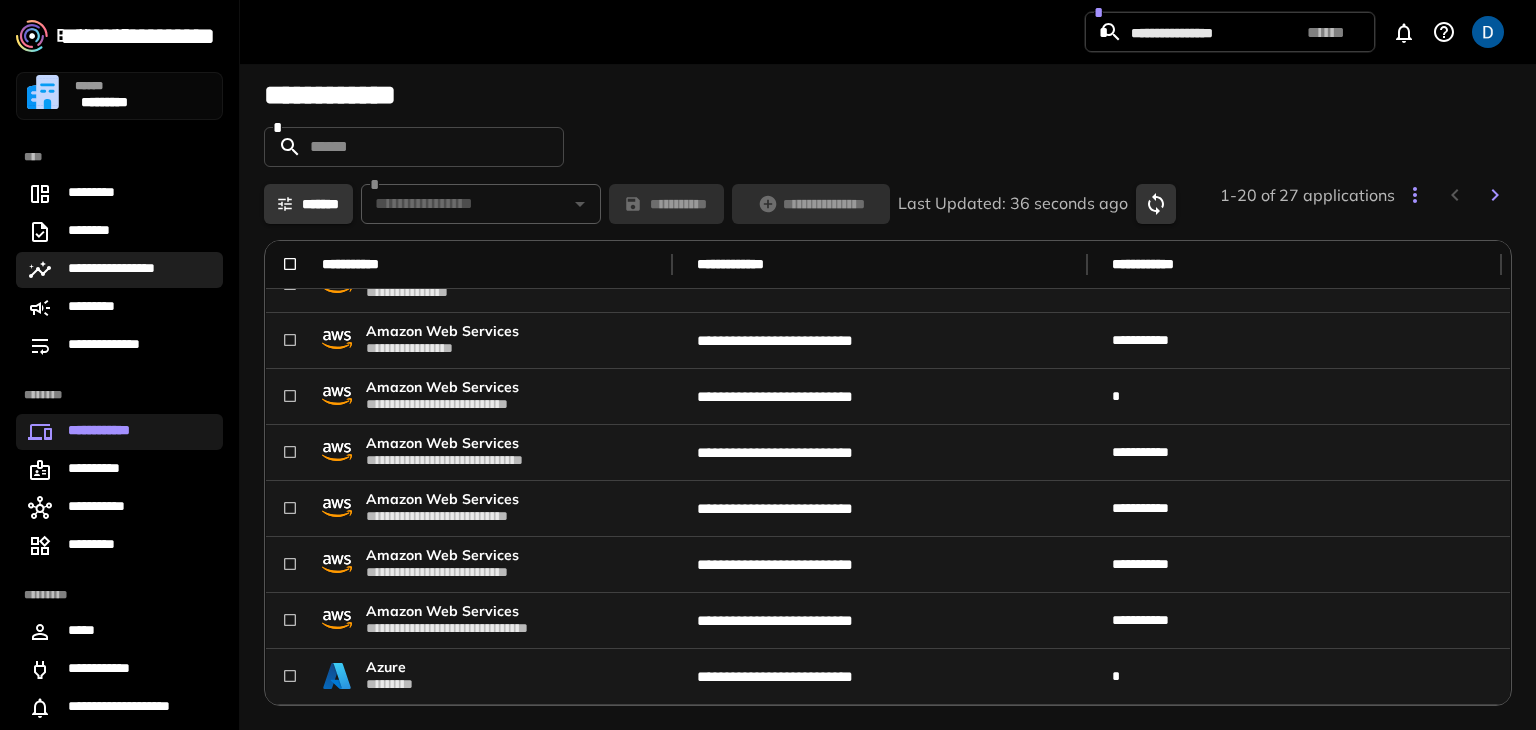 click on "**********" at bounding box center [119, 270] 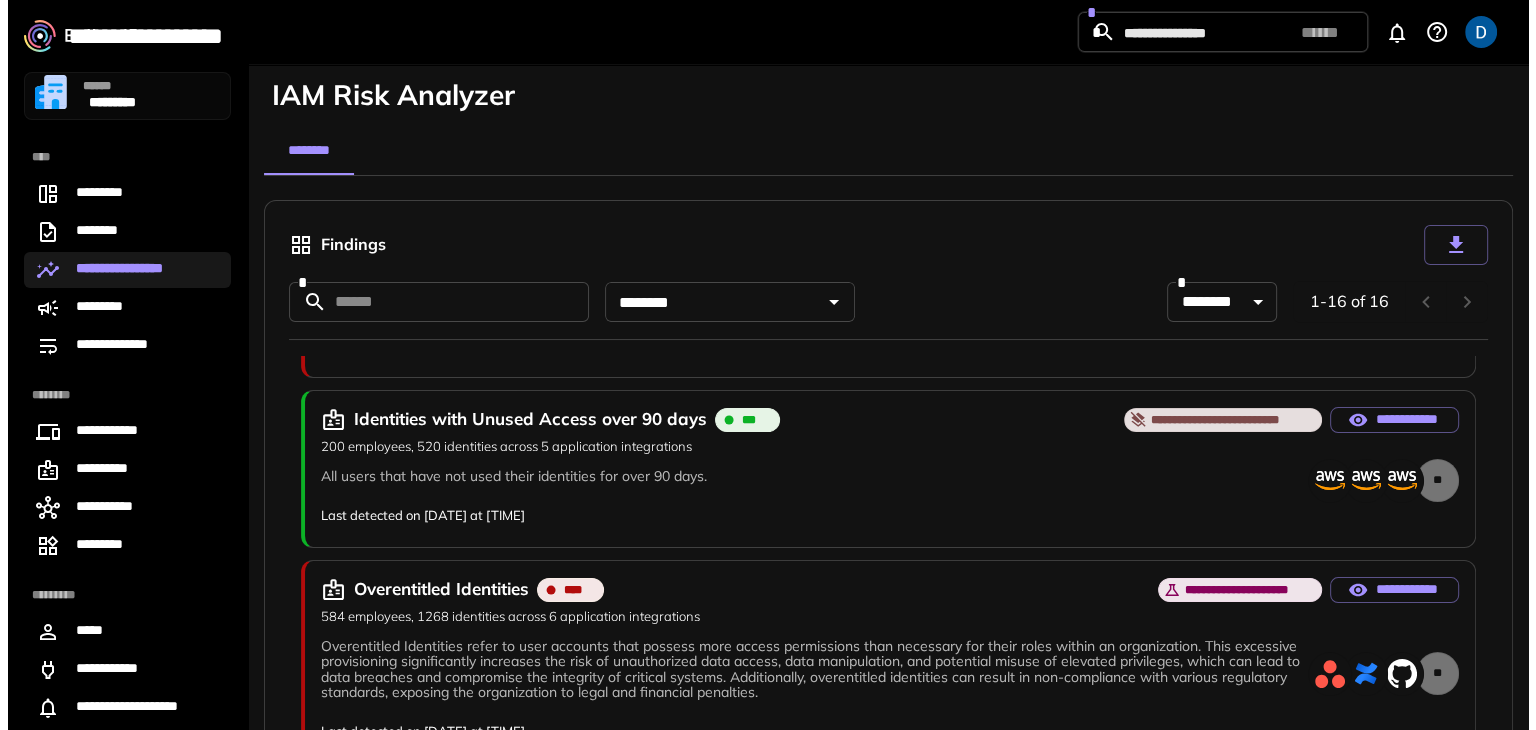 scroll, scrollTop: 630, scrollLeft: 0, axis: vertical 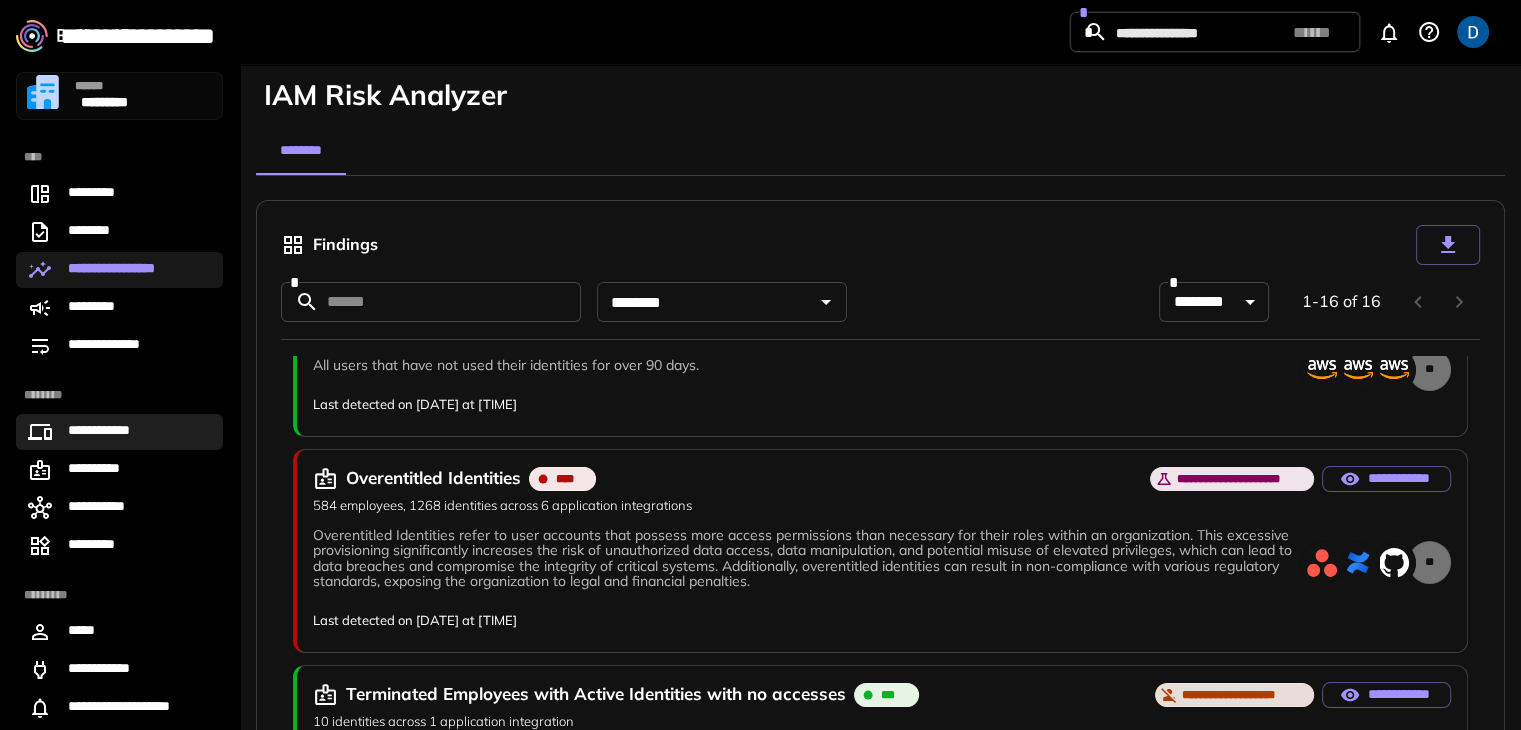 click on "**********" at bounding box center [119, 432] 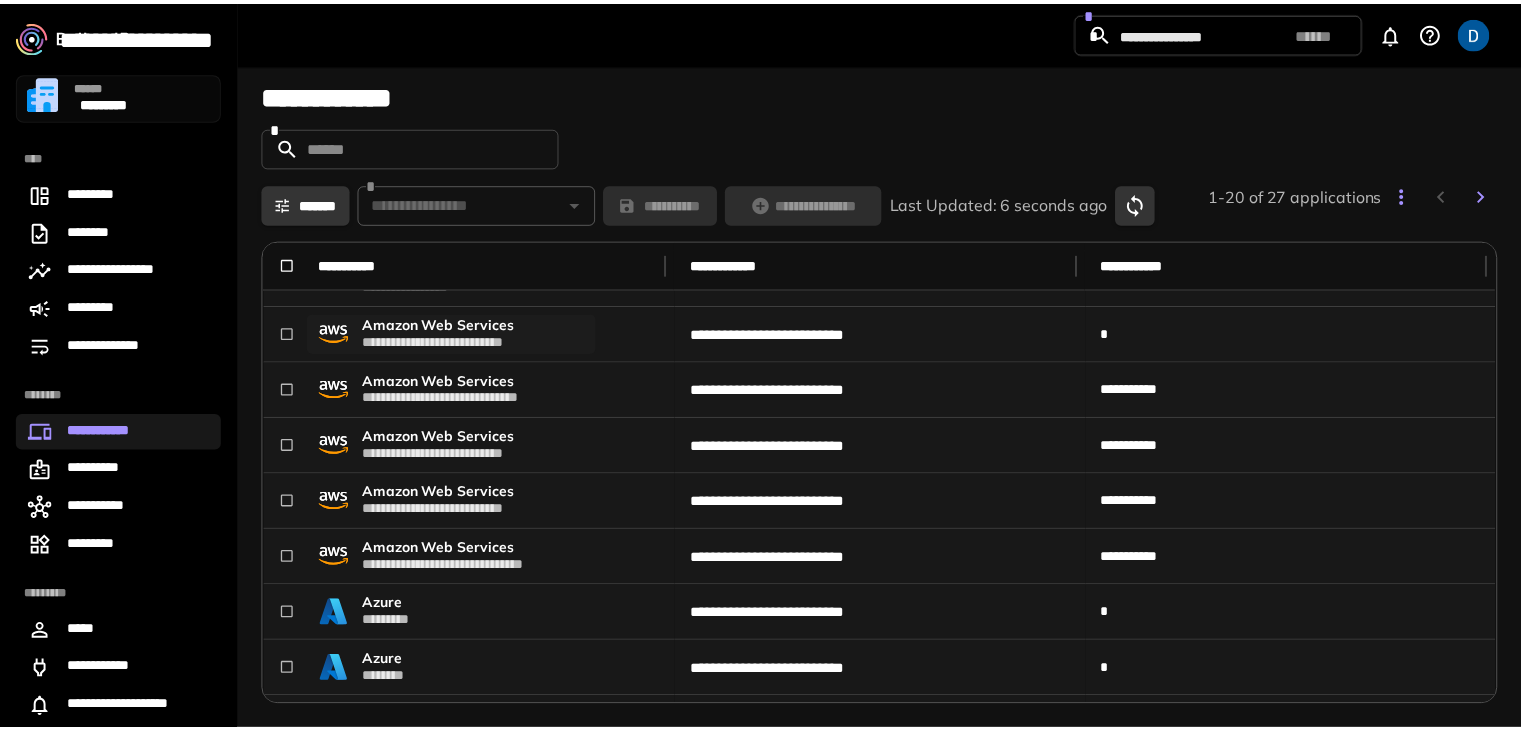 scroll, scrollTop: 208, scrollLeft: 0, axis: vertical 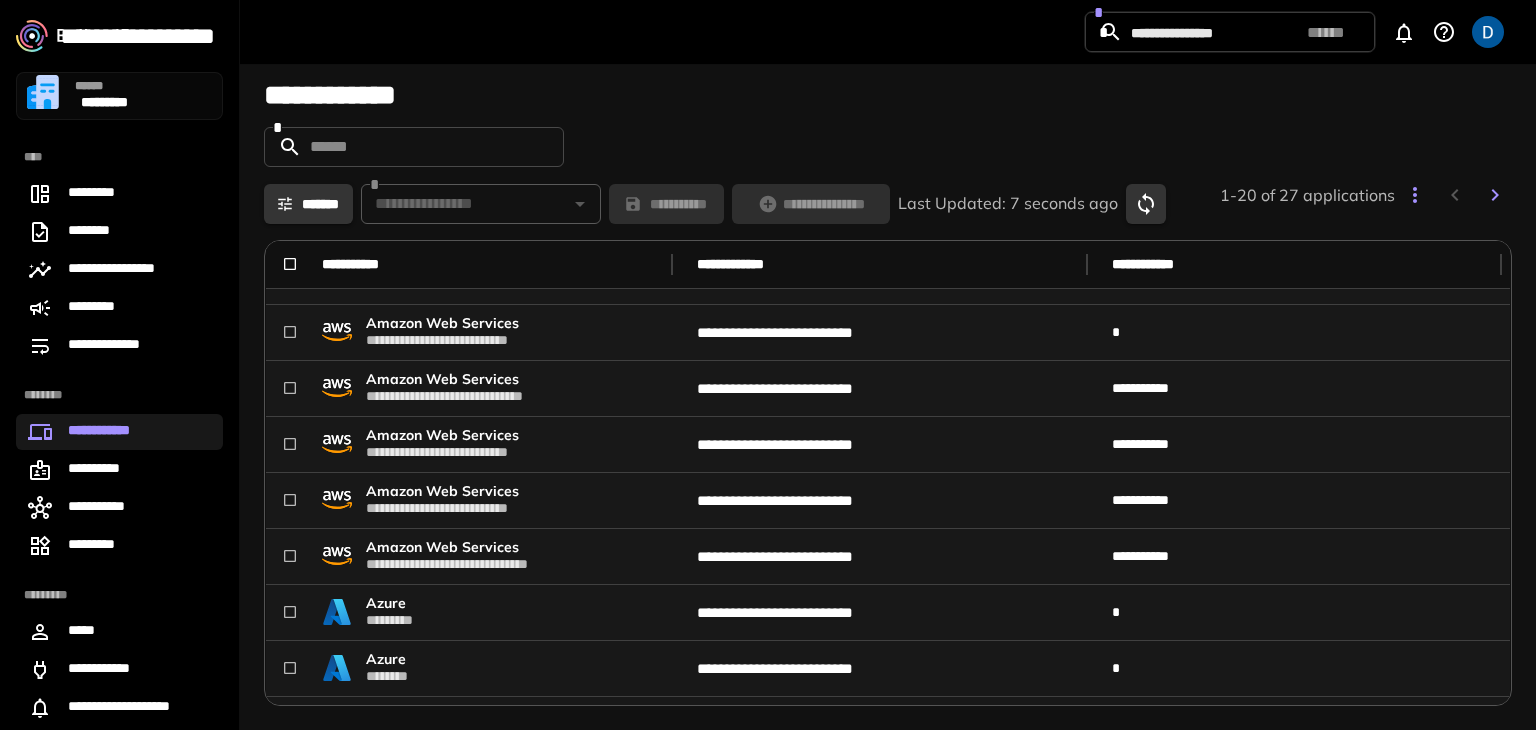 click on "**********" at bounding box center (888, 111) 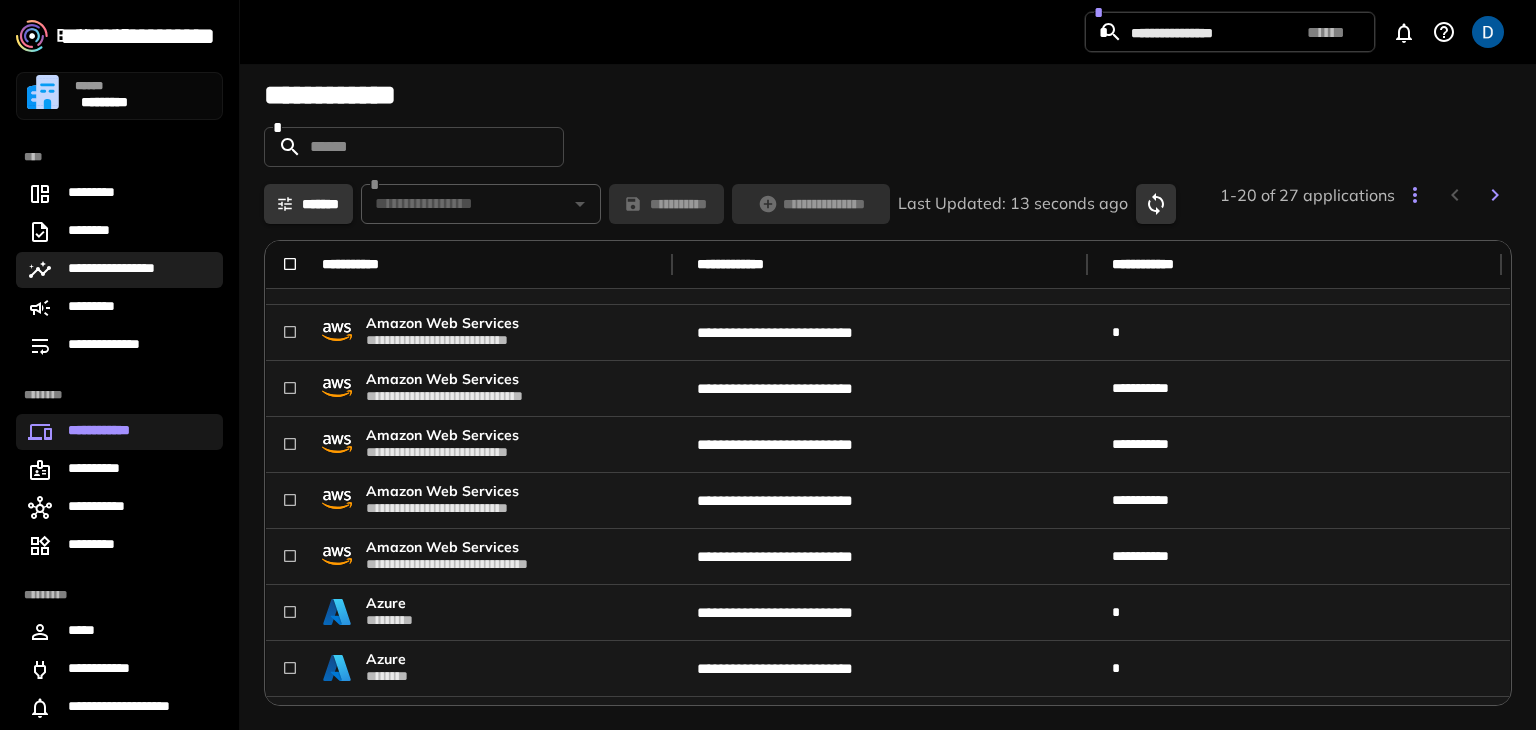 click on "**********" at bounding box center [125, 270] 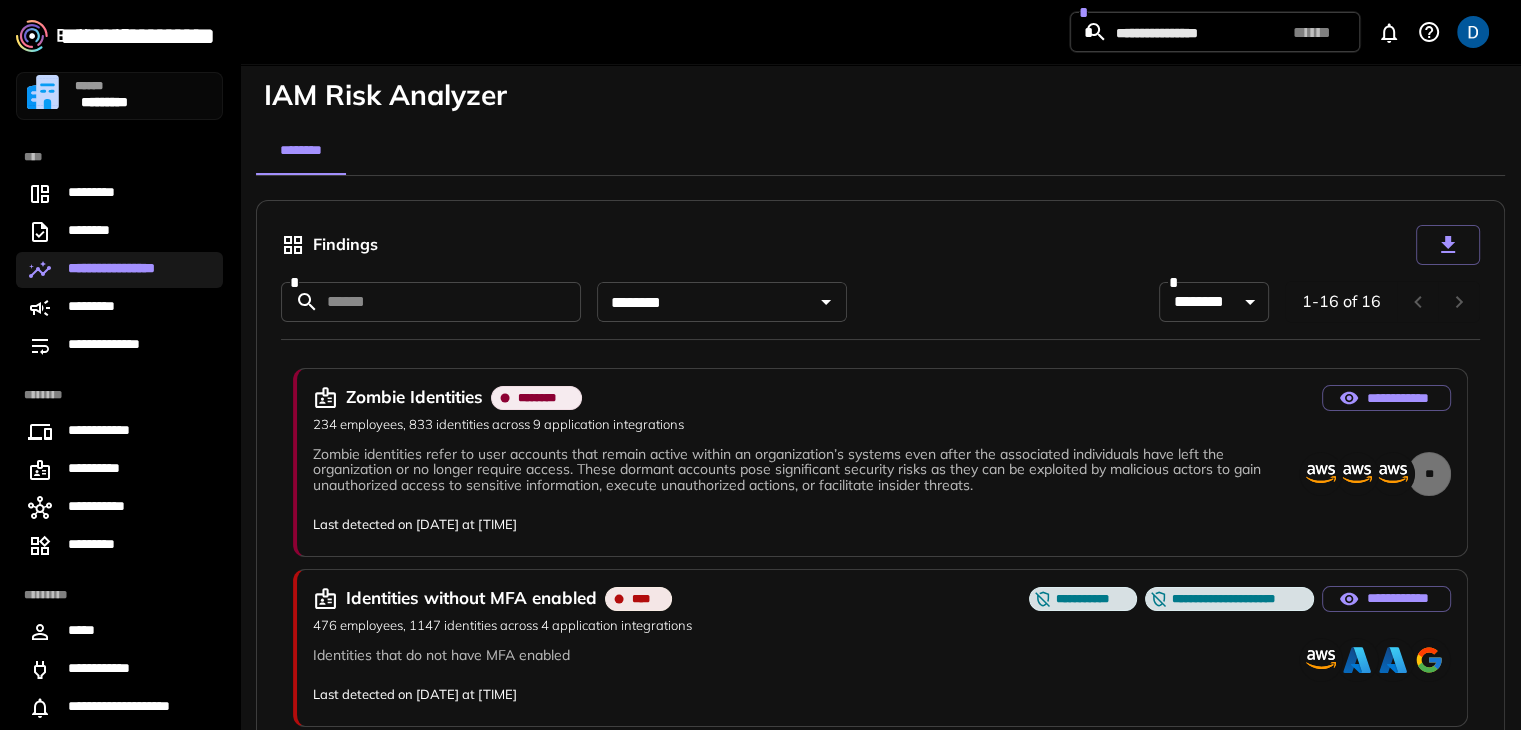 scroll, scrollTop: 104, scrollLeft: 0, axis: vertical 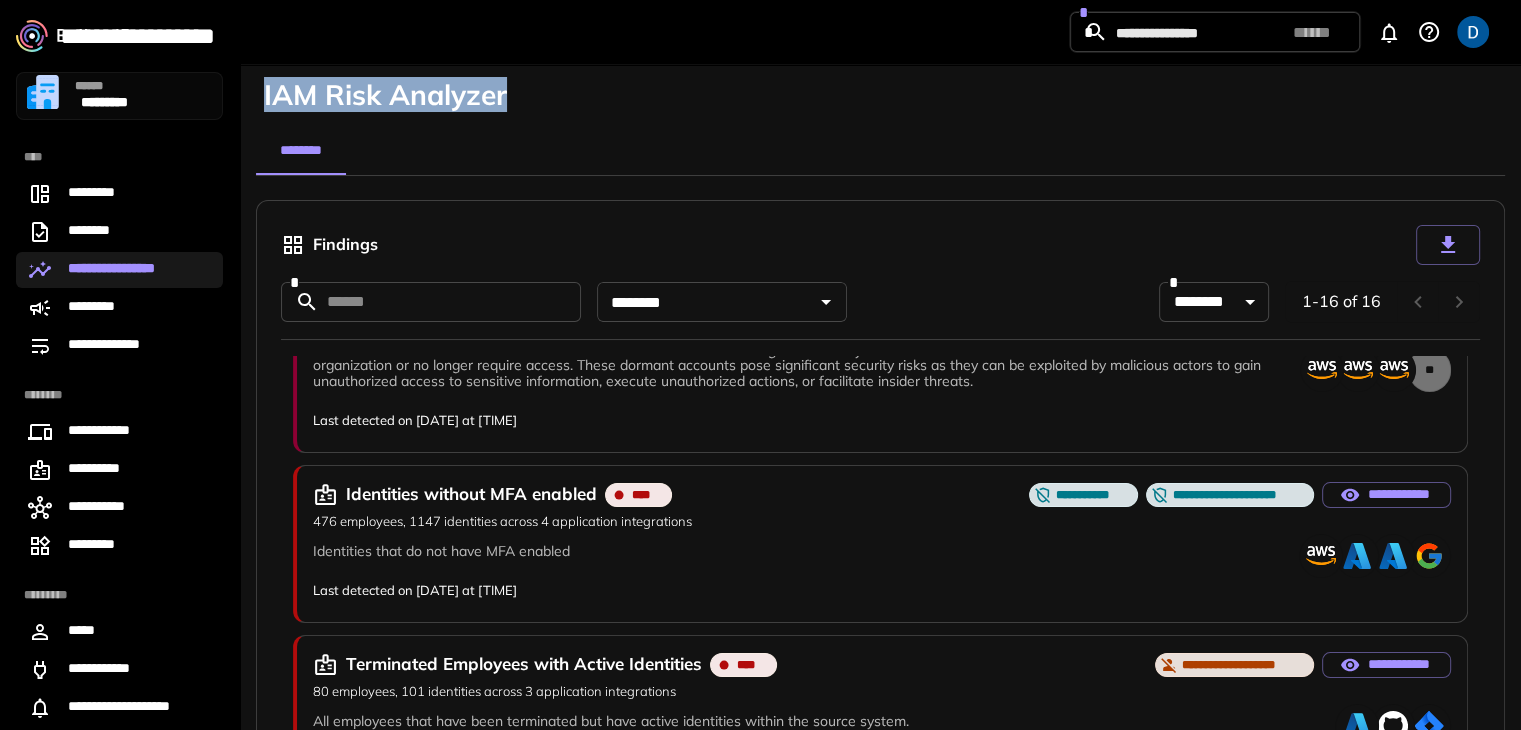 drag, startPoint x: 266, startPoint y: 96, endPoint x: 587, endPoint y: 81, distance: 321.35028 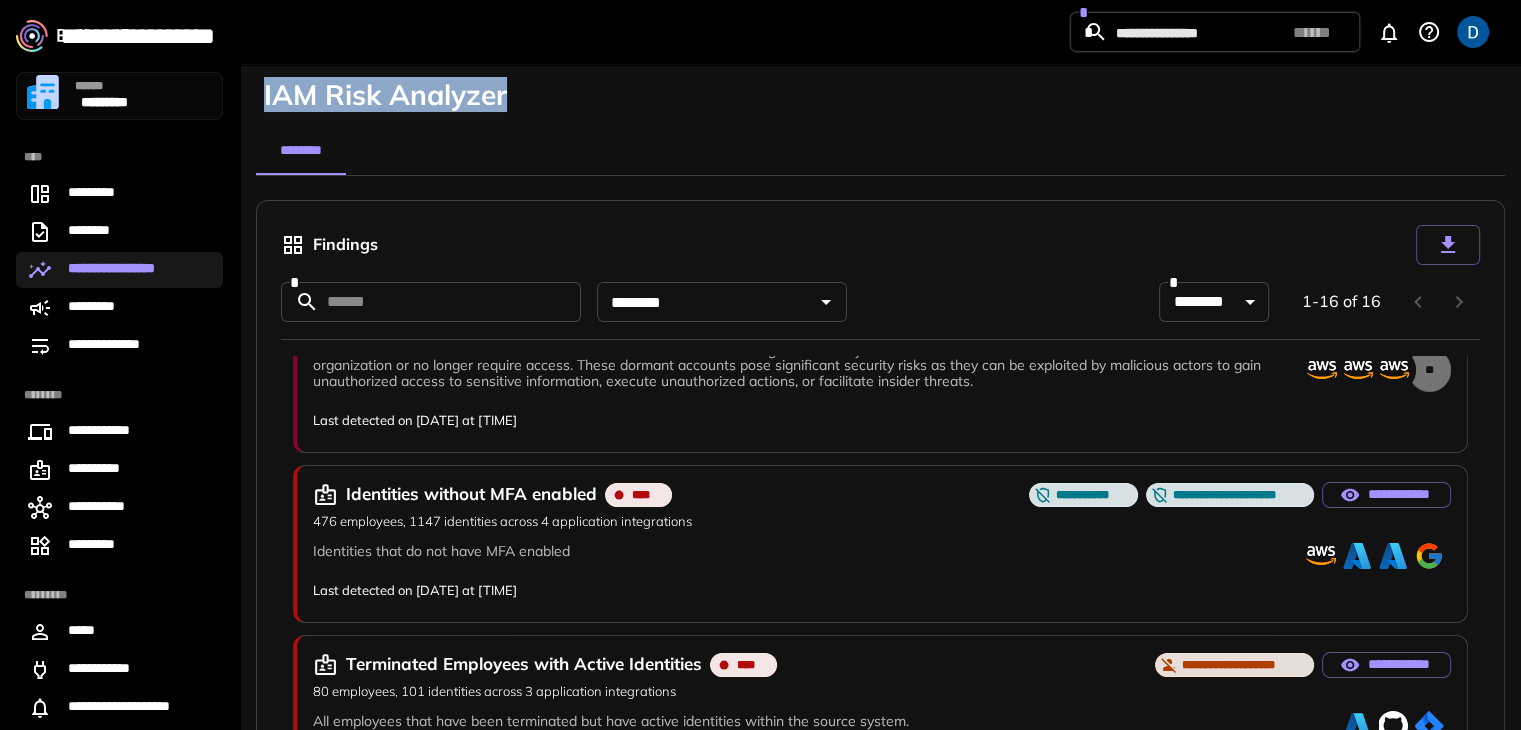 click on "IAM Risk Analyzer" at bounding box center [880, 91] 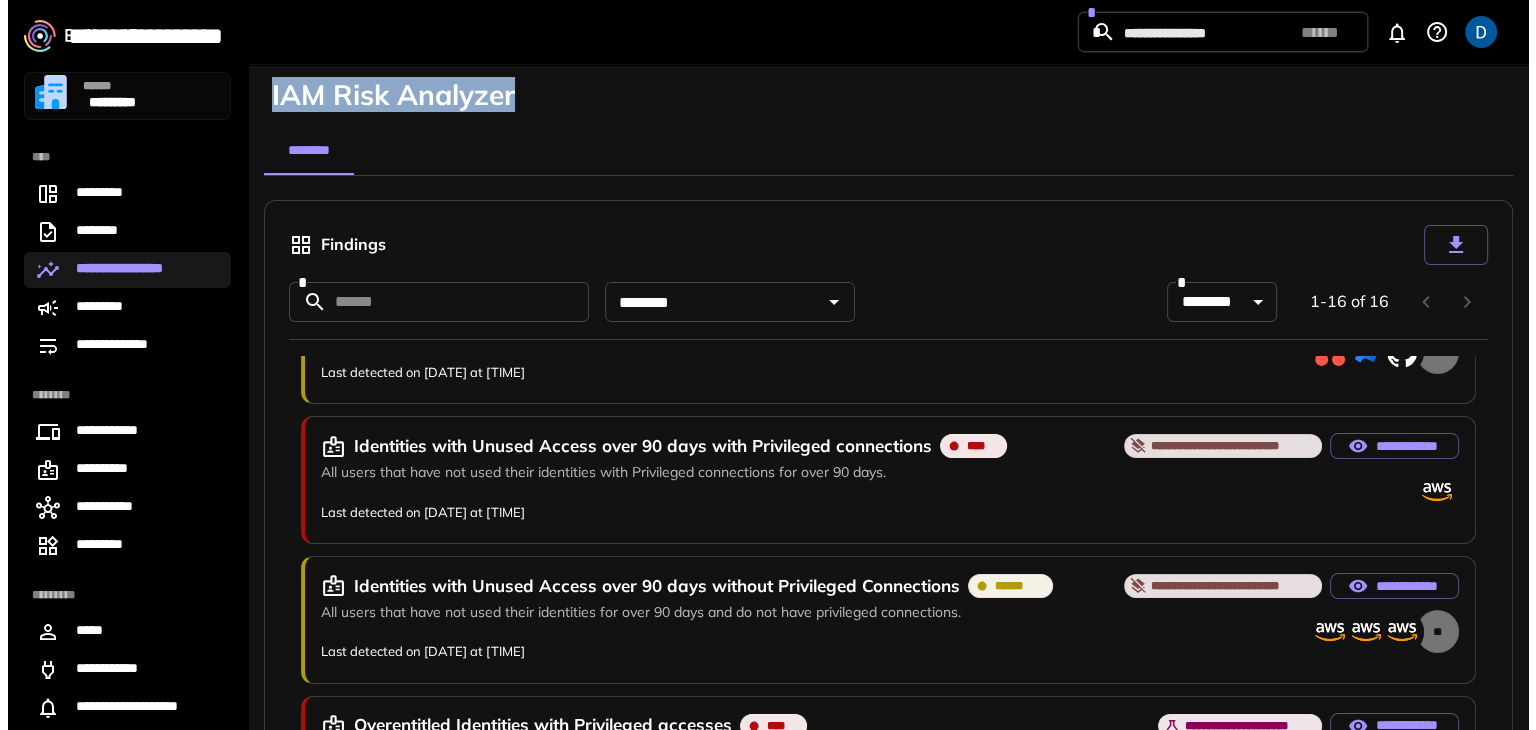 scroll, scrollTop: 1868, scrollLeft: 0, axis: vertical 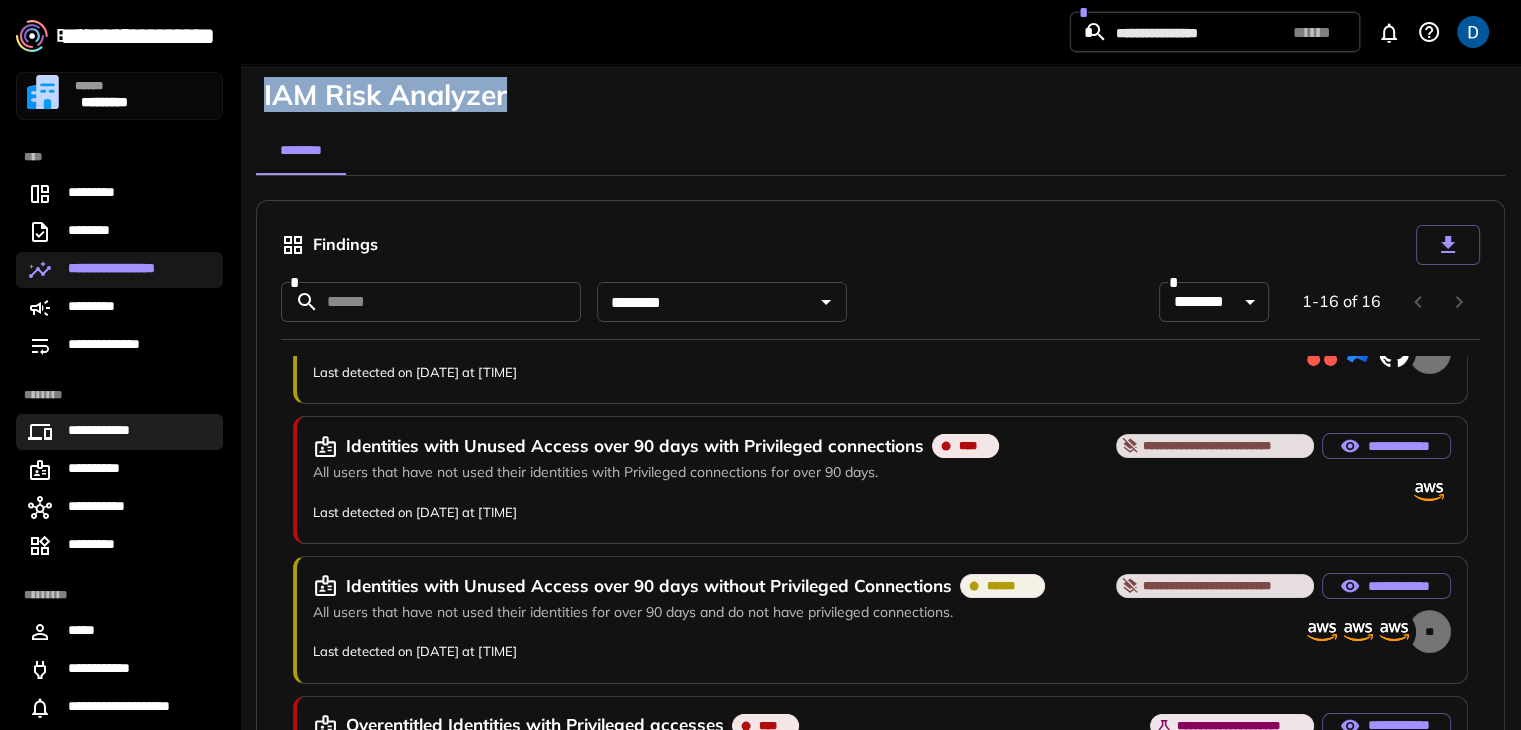 click on "**********" at bounding box center [107, 432] 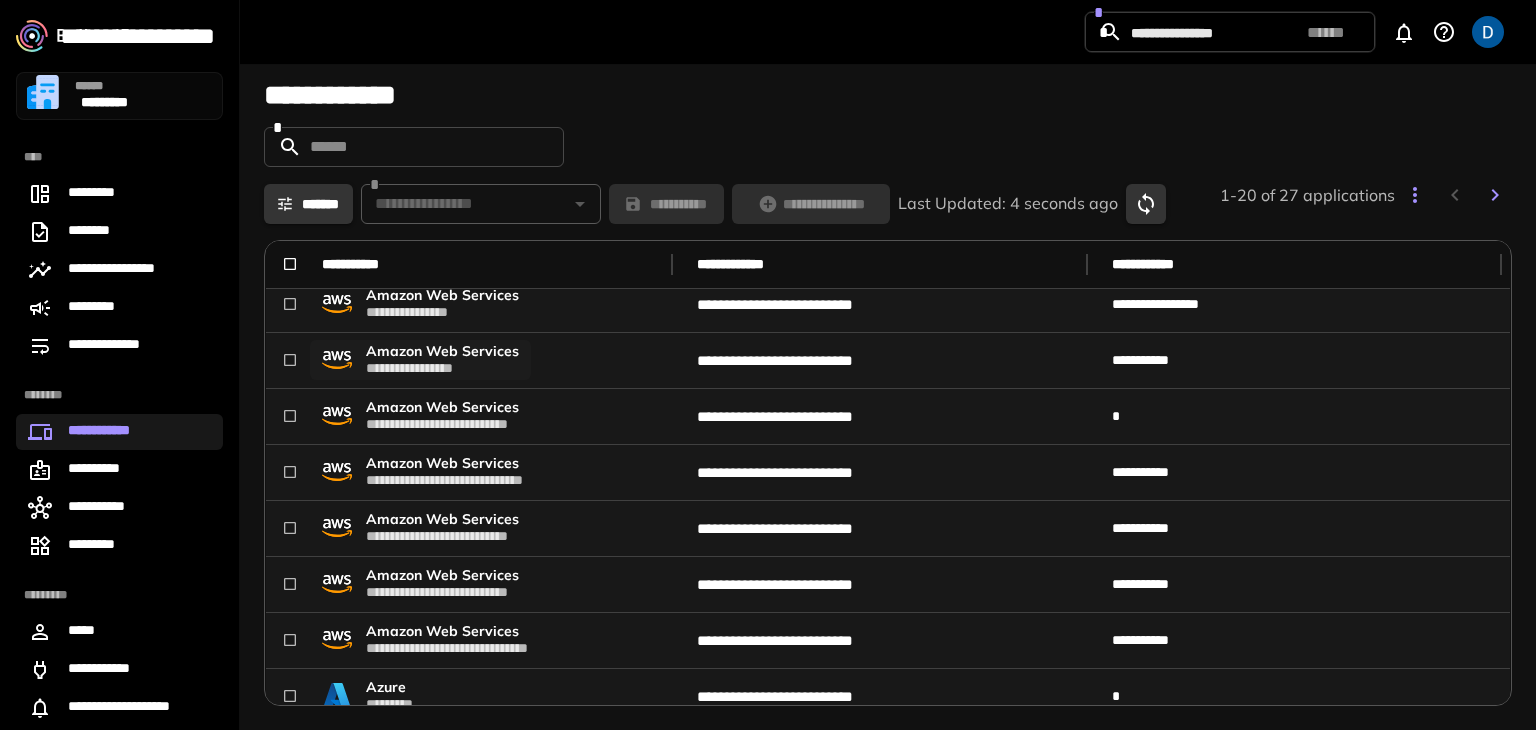 scroll, scrollTop: 60, scrollLeft: 0, axis: vertical 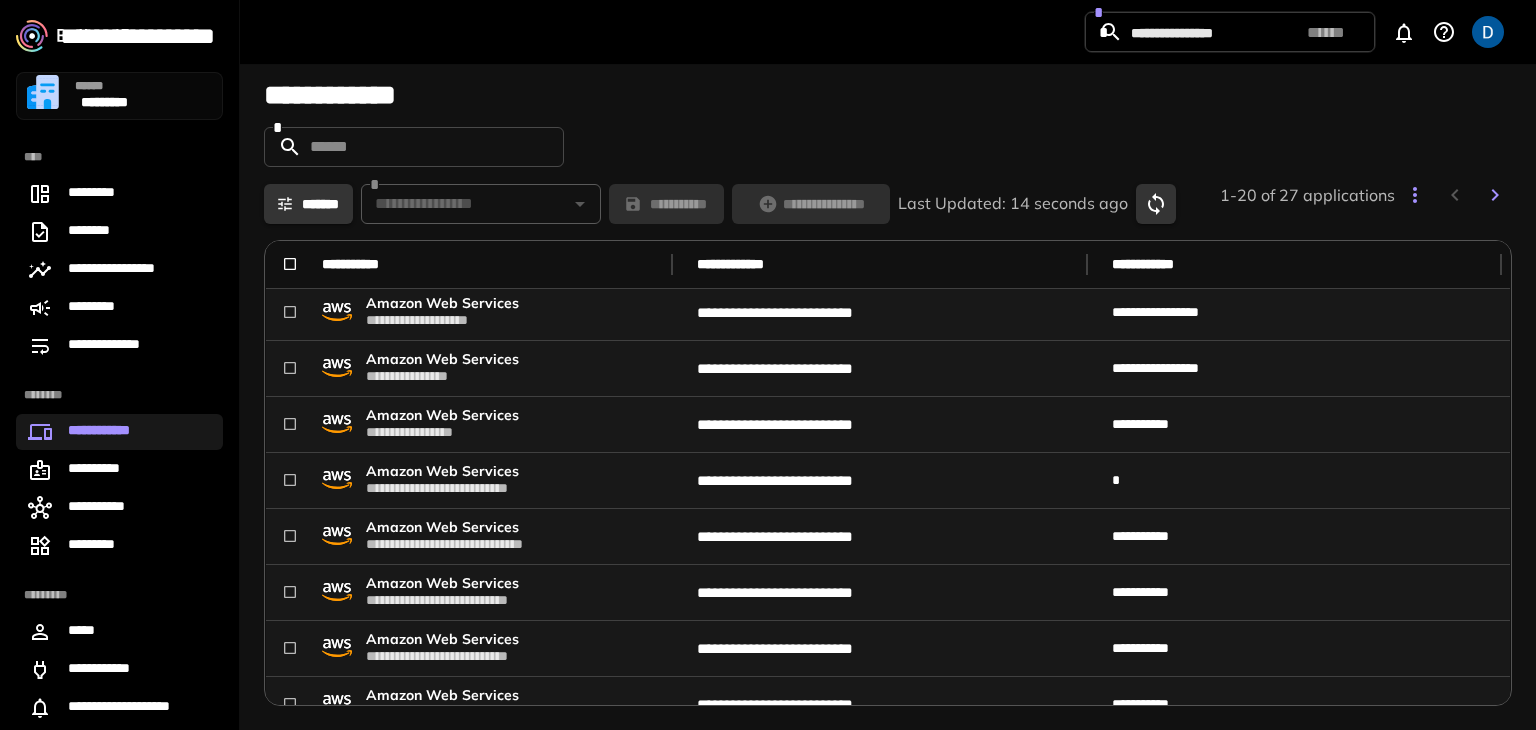 click on "**********" at bounding box center (888, 111) 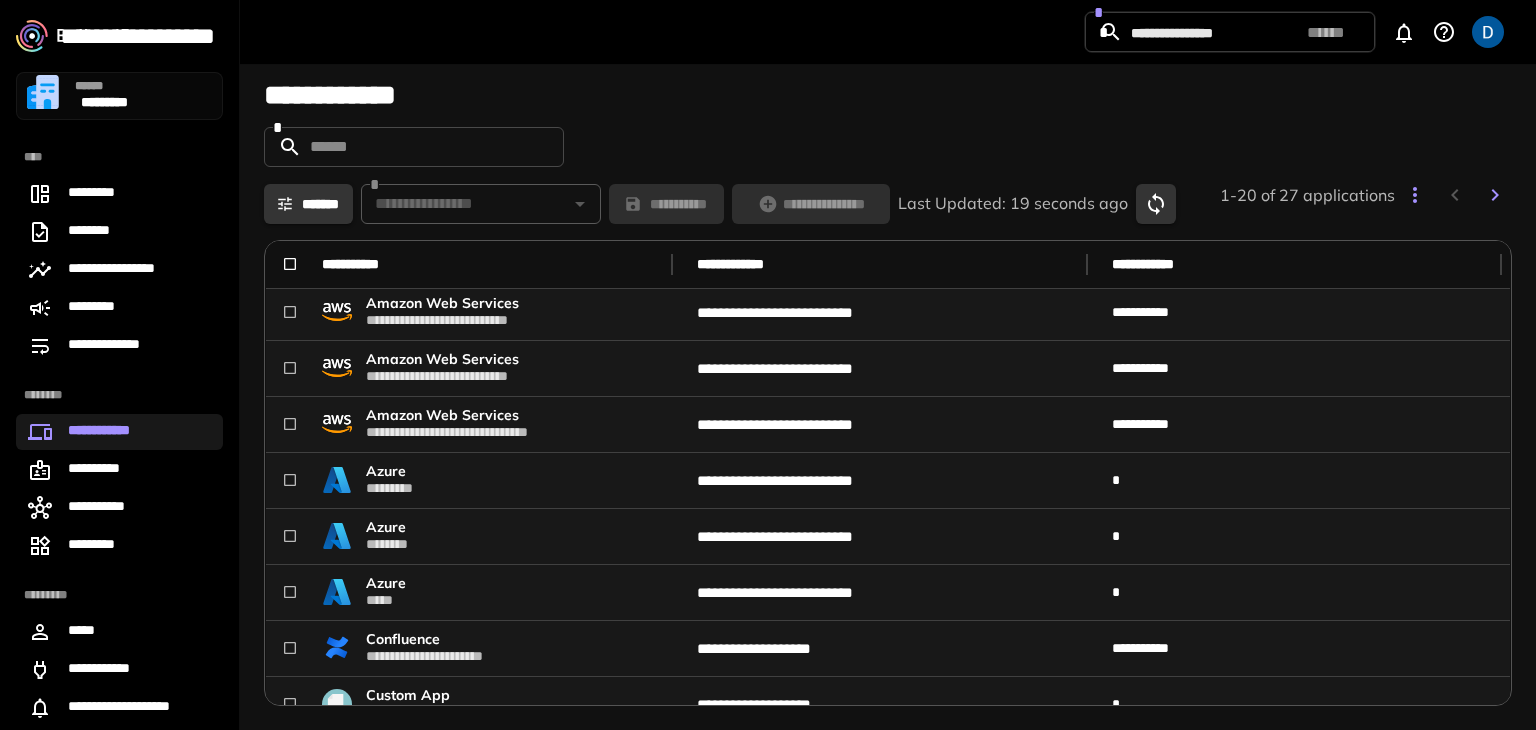 scroll, scrollTop: 0, scrollLeft: 0, axis: both 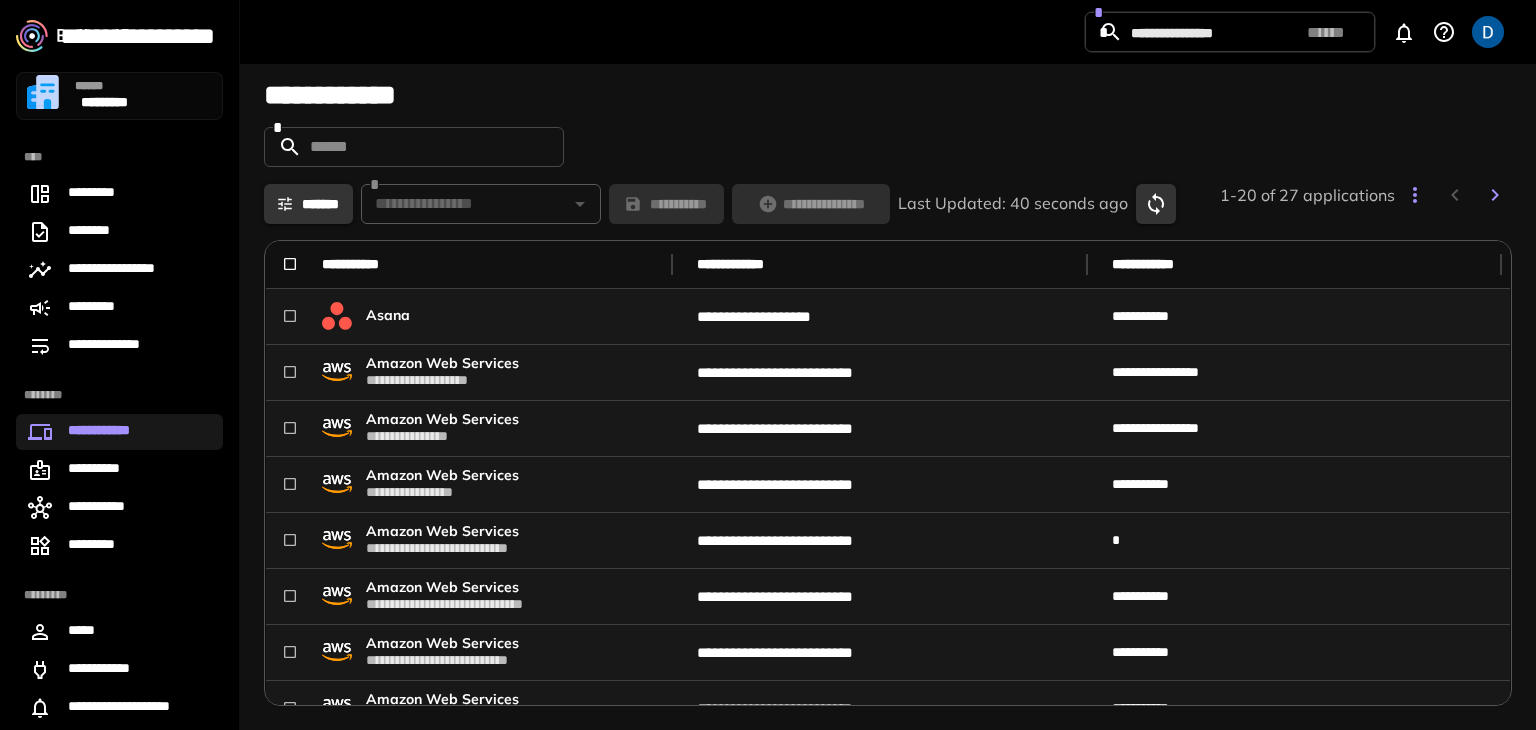 click on "**********" at bounding box center [888, 95] 